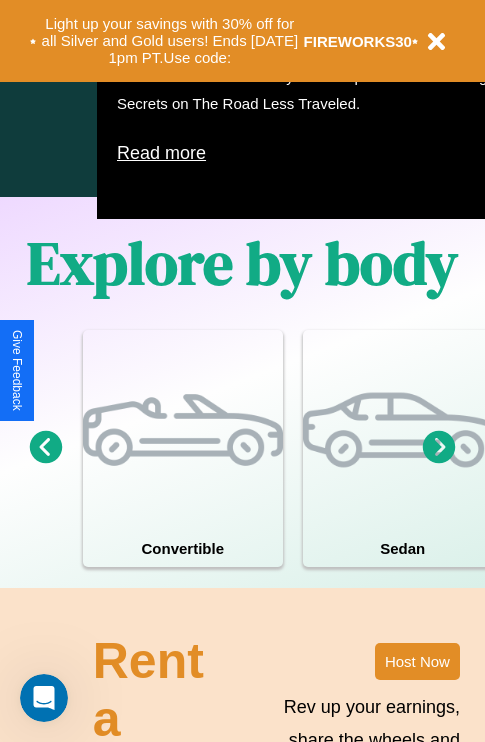 scroll, scrollTop: 1558, scrollLeft: 0, axis: vertical 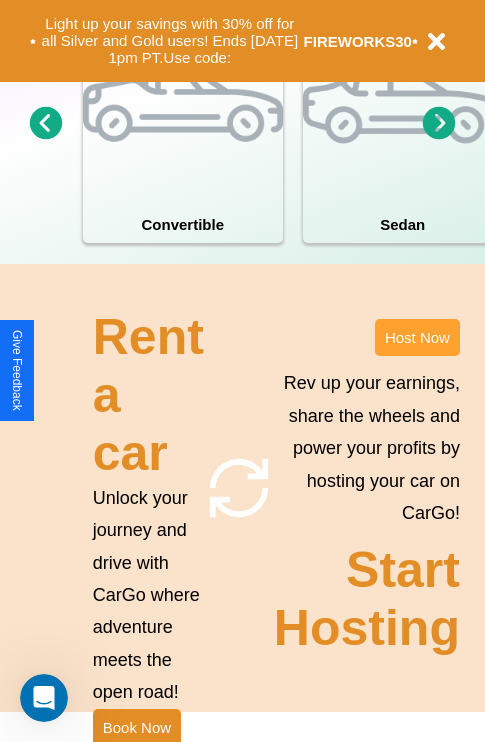 click on "Host Now" at bounding box center (417, 337) 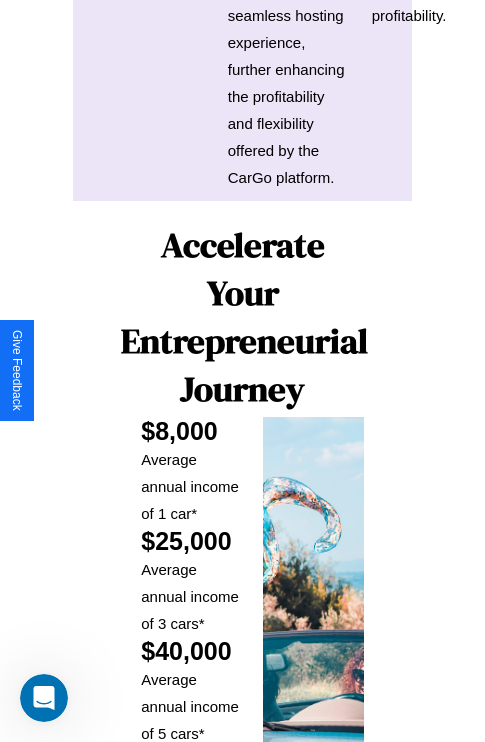 scroll, scrollTop: 3255, scrollLeft: 0, axis: vertical 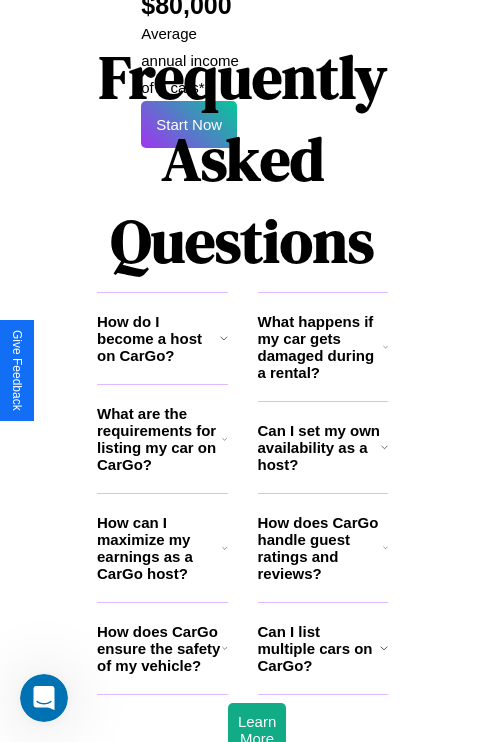 click 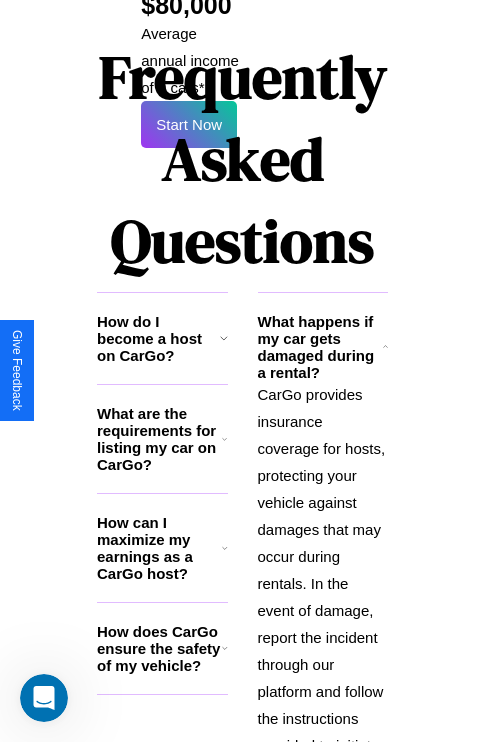 click 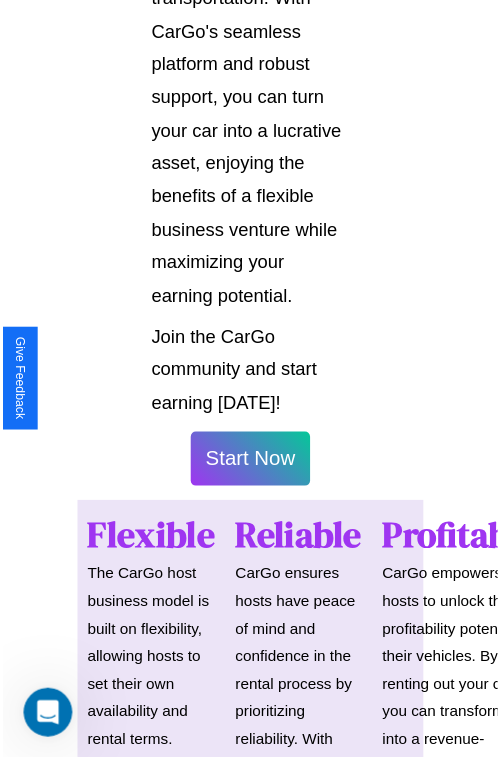 scroll, scrollTop: 1417, scrollLeft: 0, axis: vertical 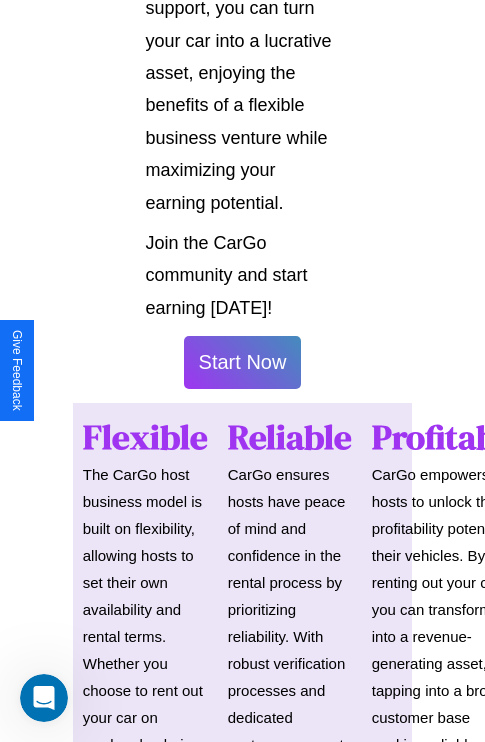 click on "Start Now" at bounding box center (243, 362) 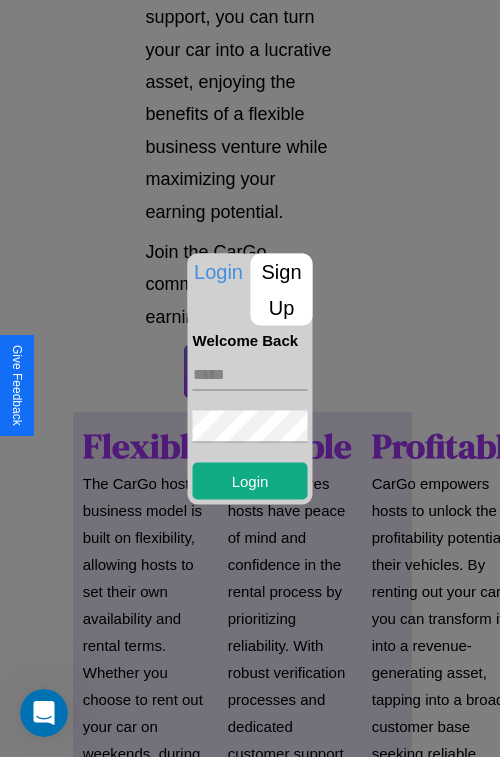 click on "Sign Up" at bounding box center (282, 289) 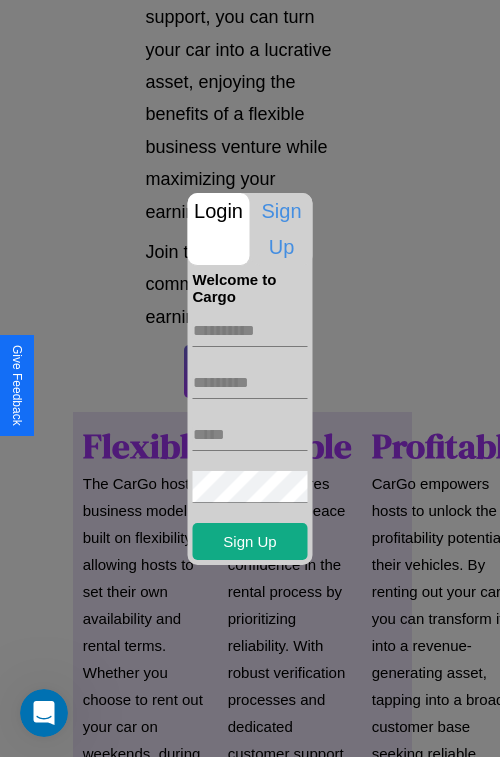 click at bounding box center (250, 331) 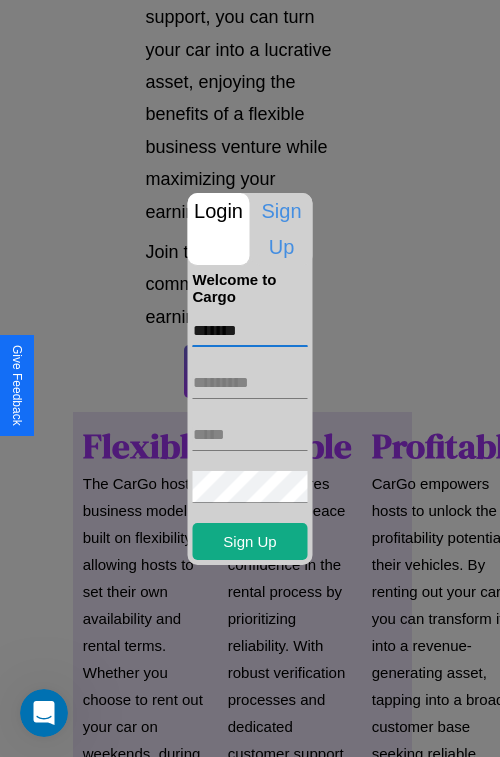 type on "*******" 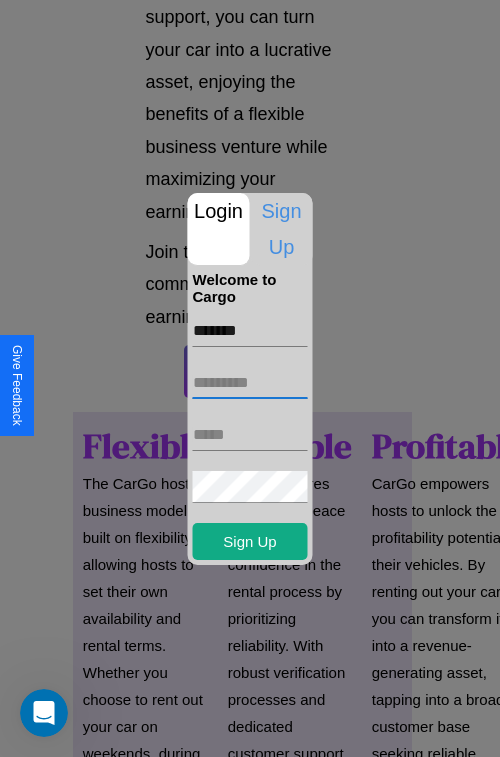 click at bounding box center (250, 383) 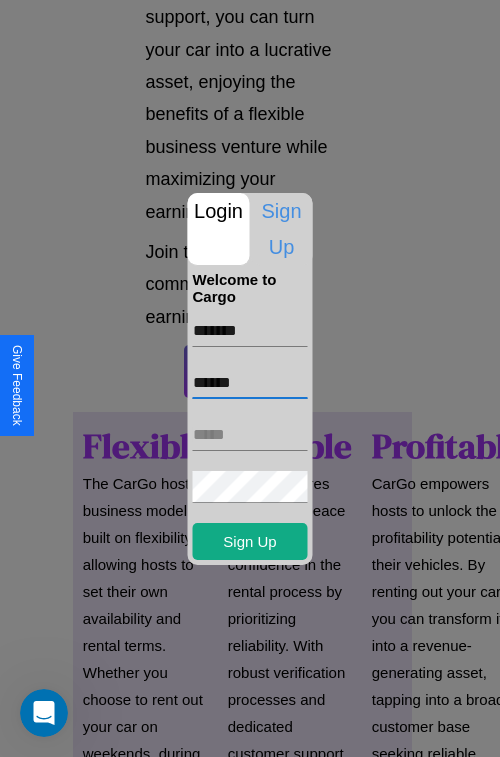 type on "******" 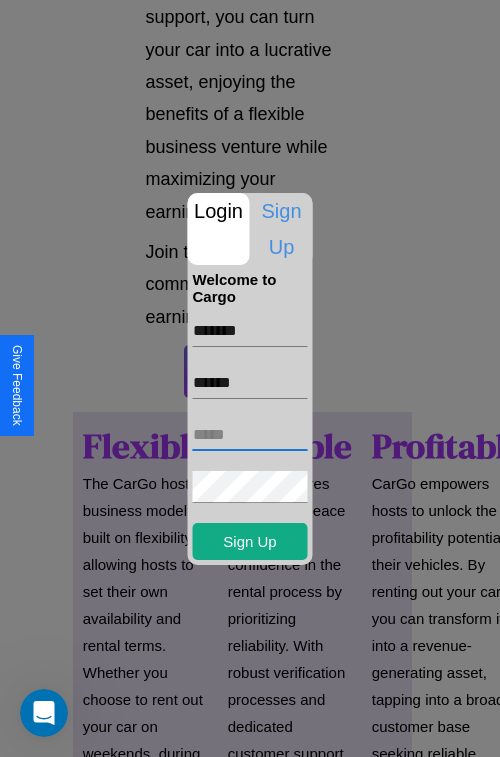 click at bounding box center [250, 435] 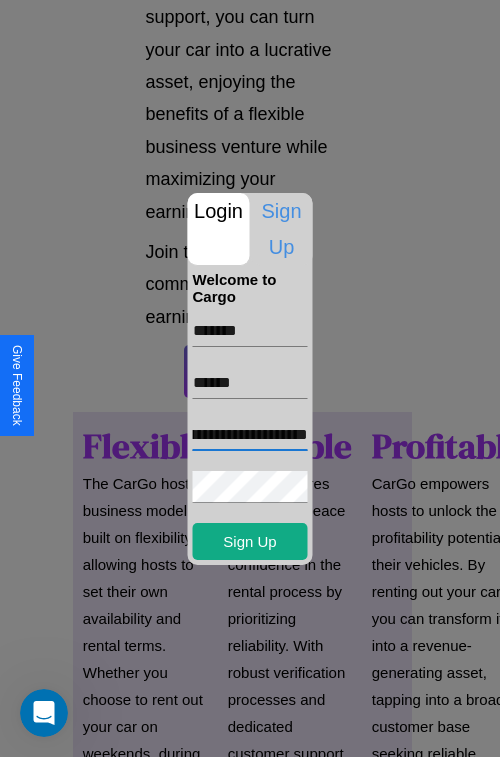 scroll, scrollTop: 0, scrollLeft: 54, axis: horizontal 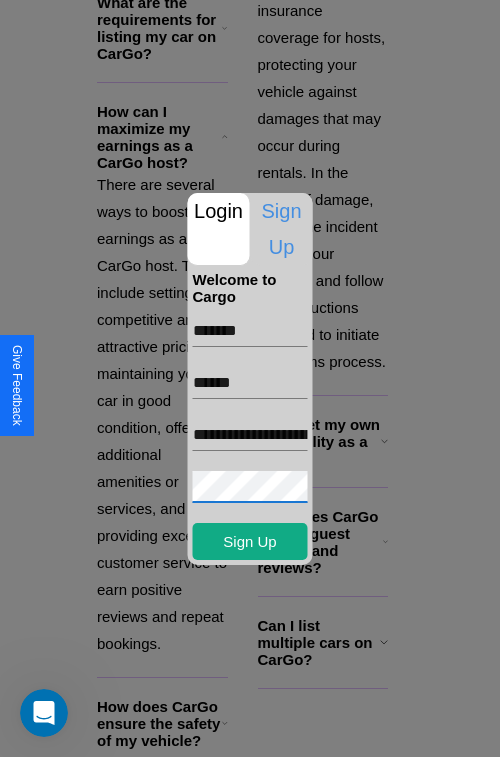 click at bounding box center (250, 378) 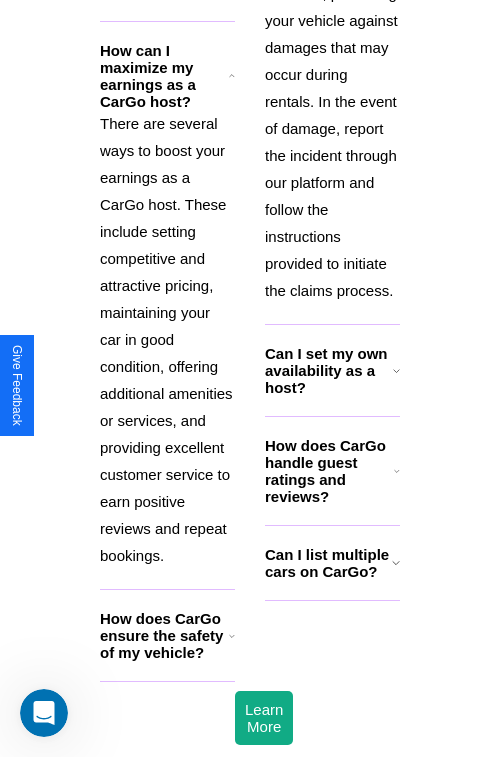 scroll, scrollTop: 1410, scrollLeft: 0, axis: vertical 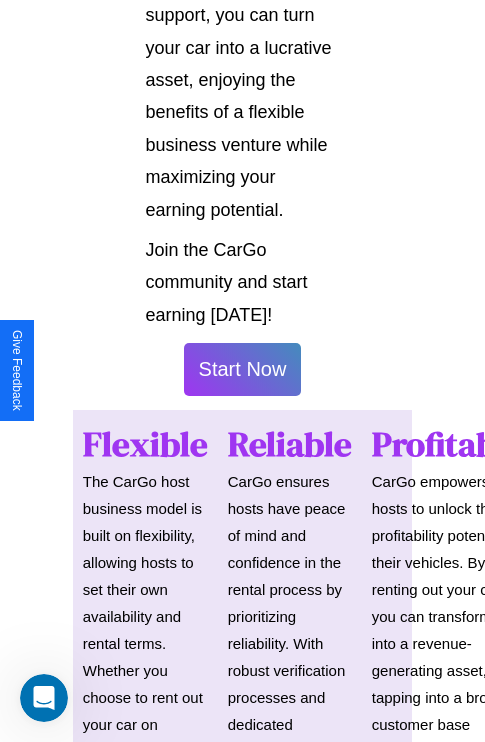 click on "Start Now" at bounding box center (243, 369) 